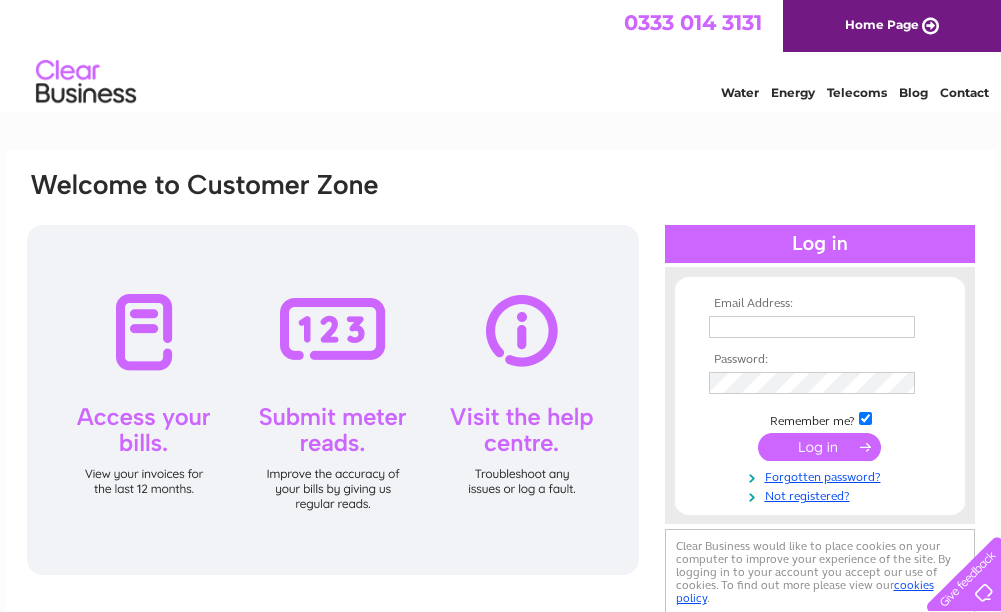 scroll, scrollTop: 0, scrollLeft: 0, axis: both 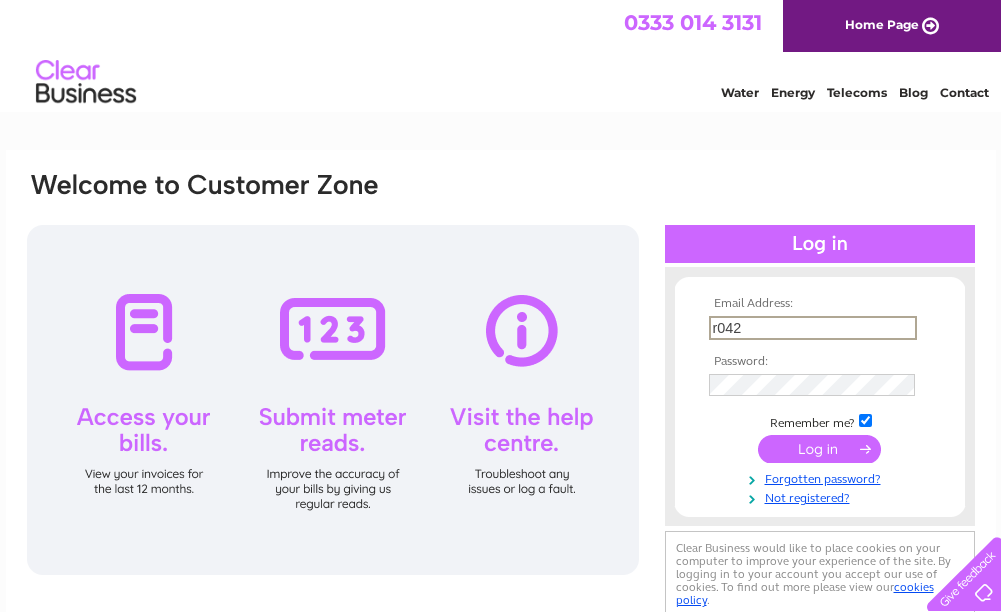 type on "r042@hrsconsultants.co.uk" 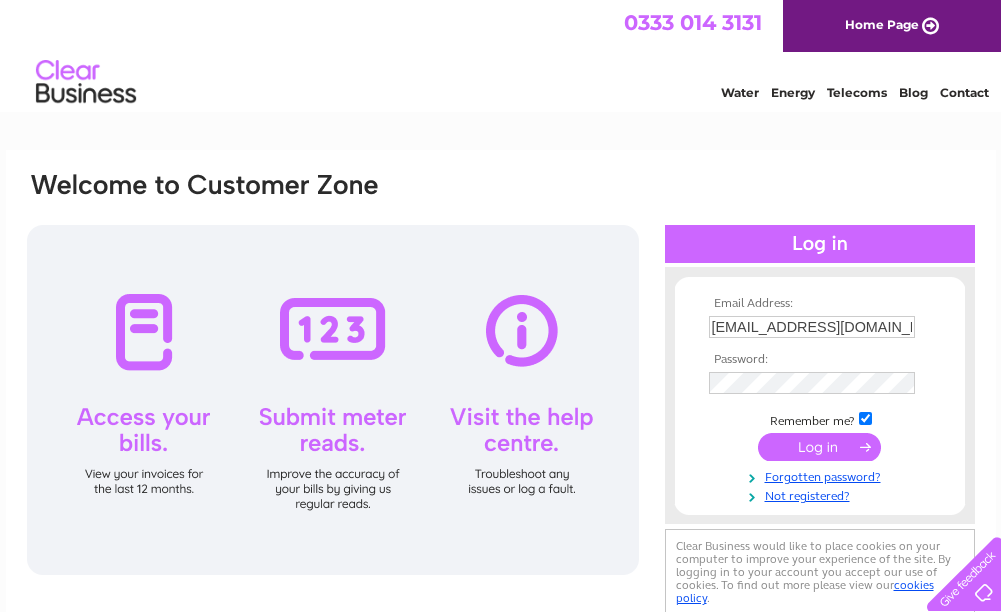 click at bounding box center (819, 447) 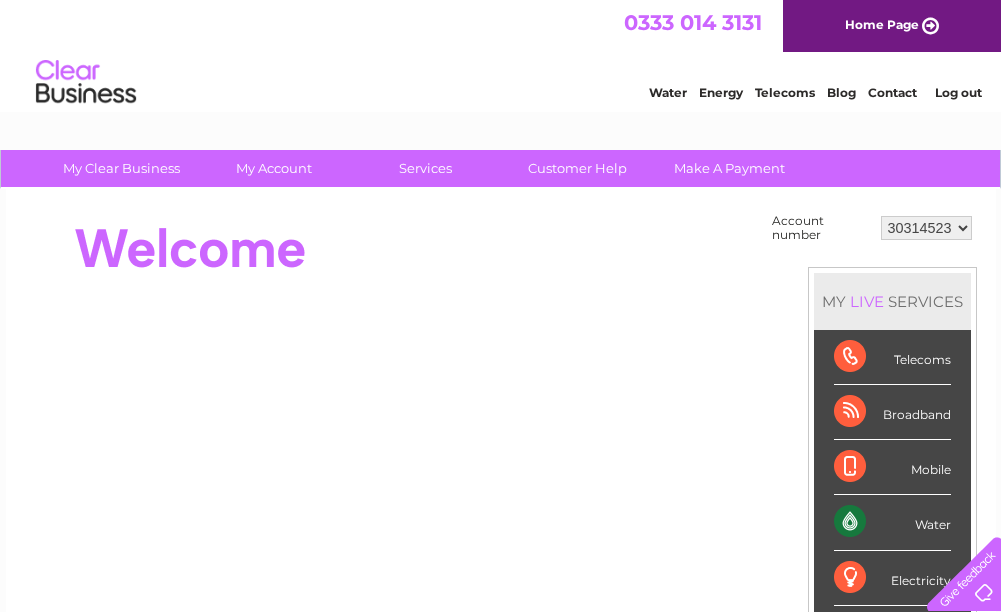 scroll, scrollTop: 0, scrollLeft: 0, axis: both 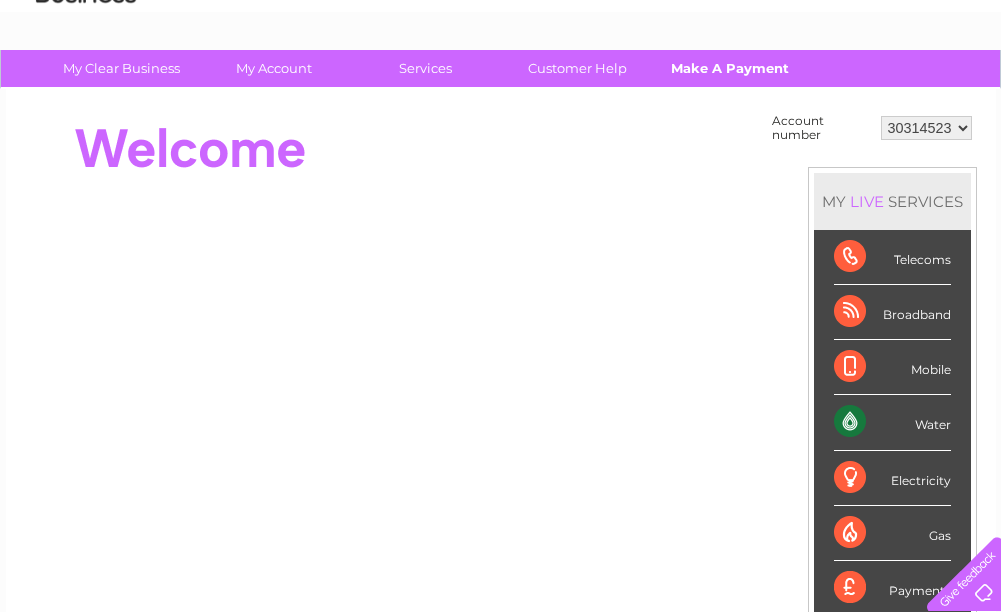 click on "Make A Payment" at bounding box center [729, 68] 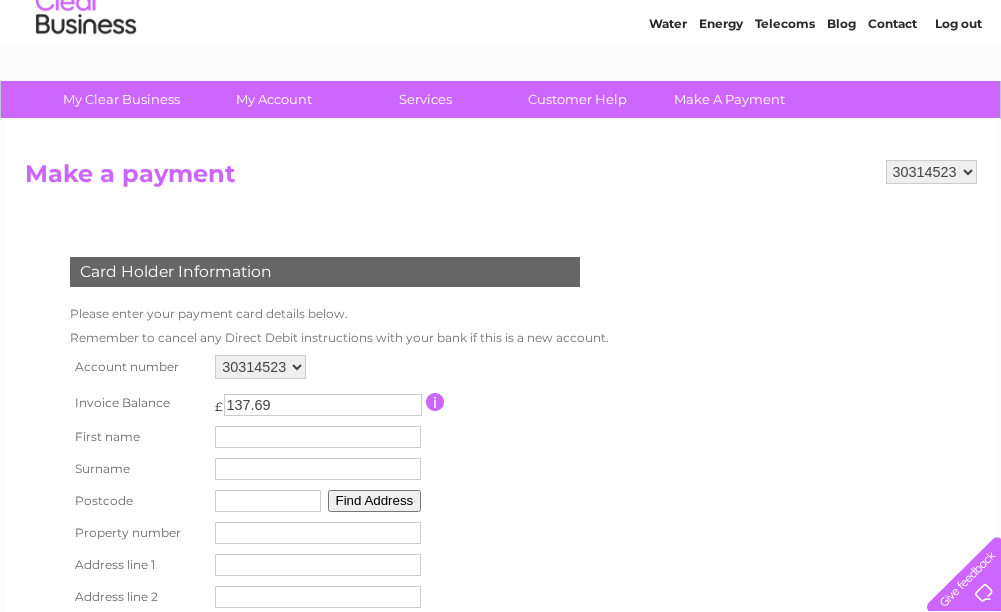 scroll, scrollTop: 200, scrollLeft: 0, axis: vertical 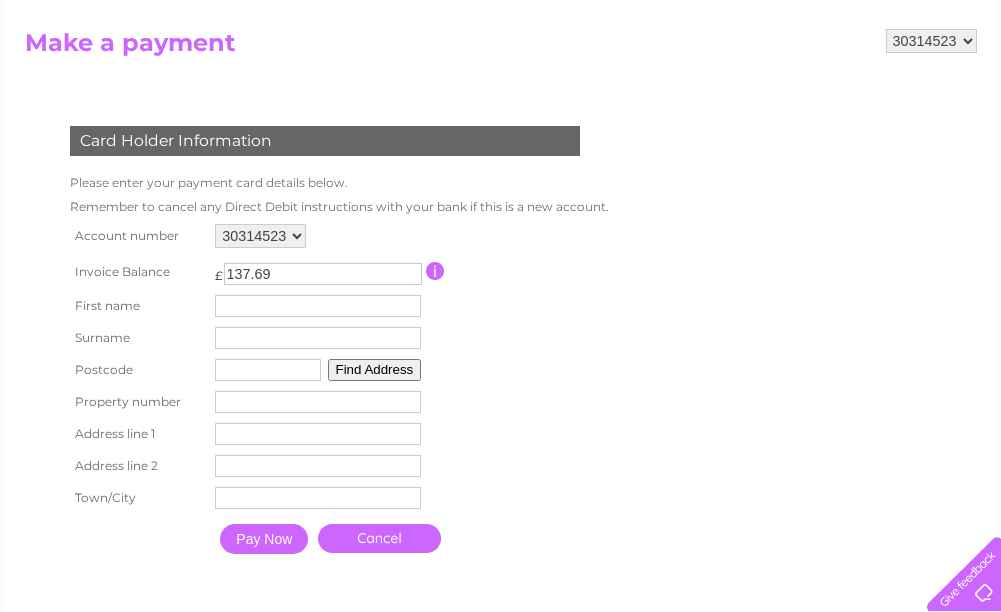 click at bounding box center (318, 306) 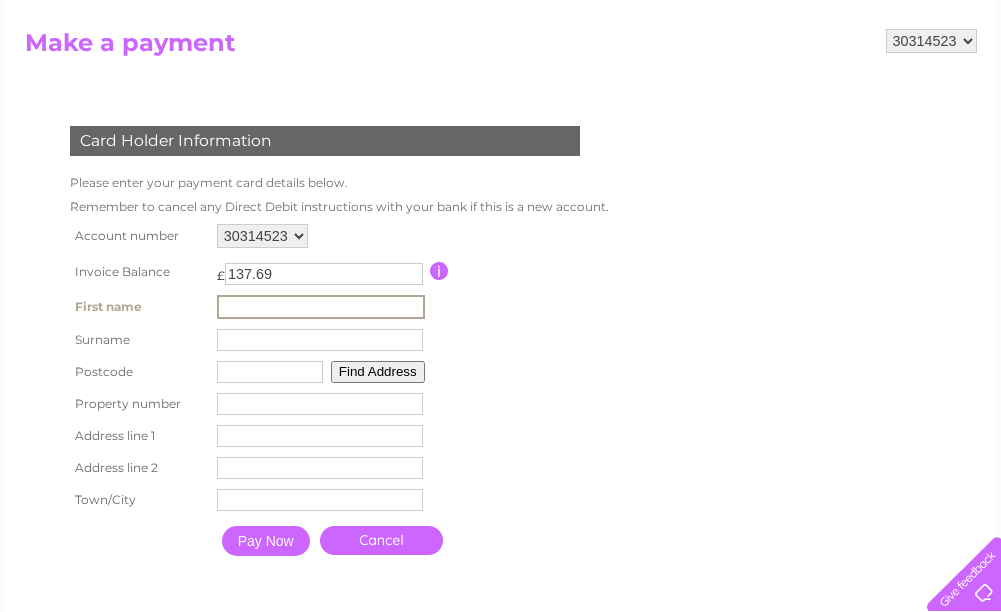 type on "Harishchandra" 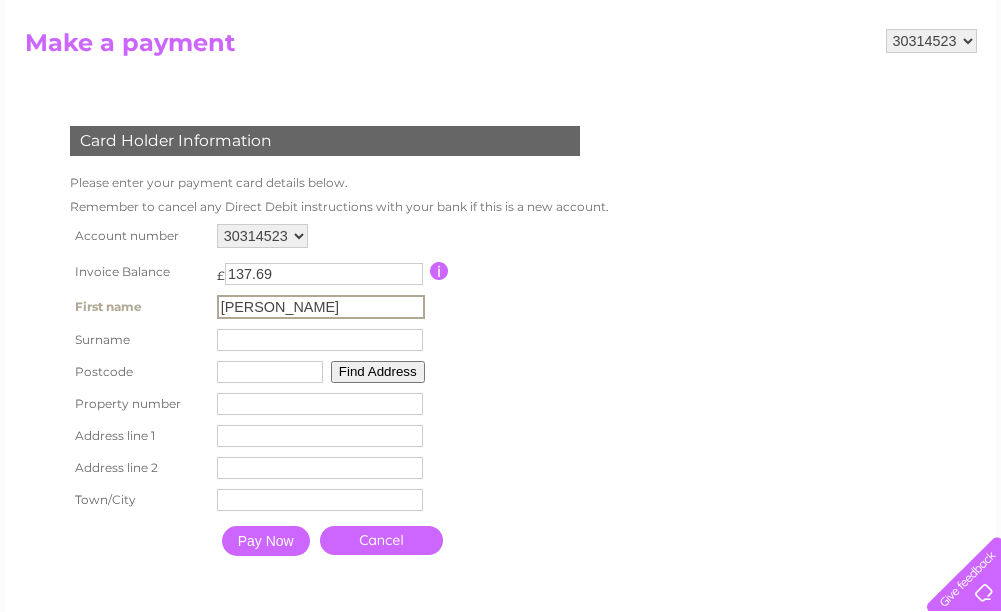type on "Shah" 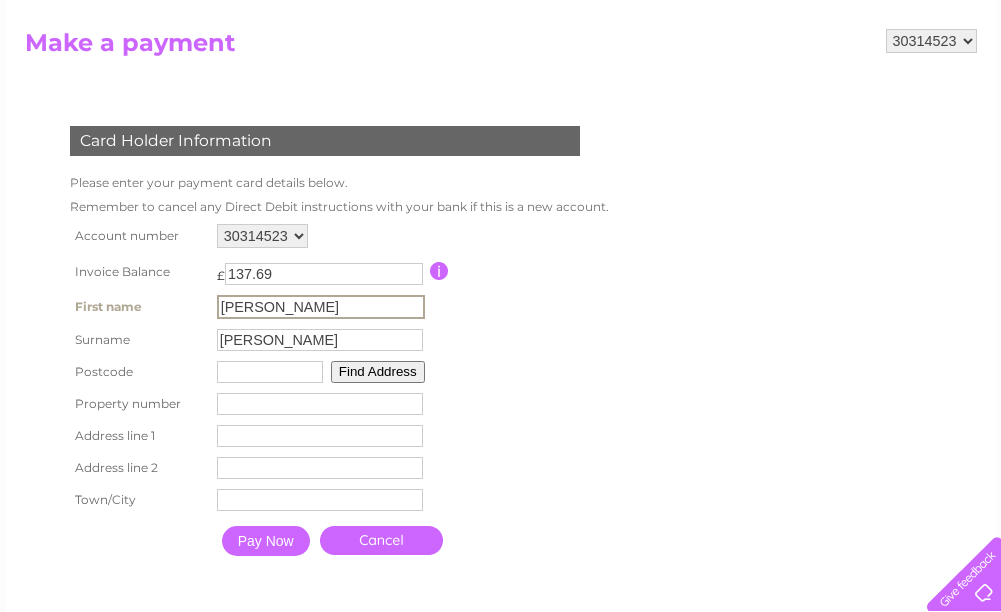 type on "HA7 4QR" 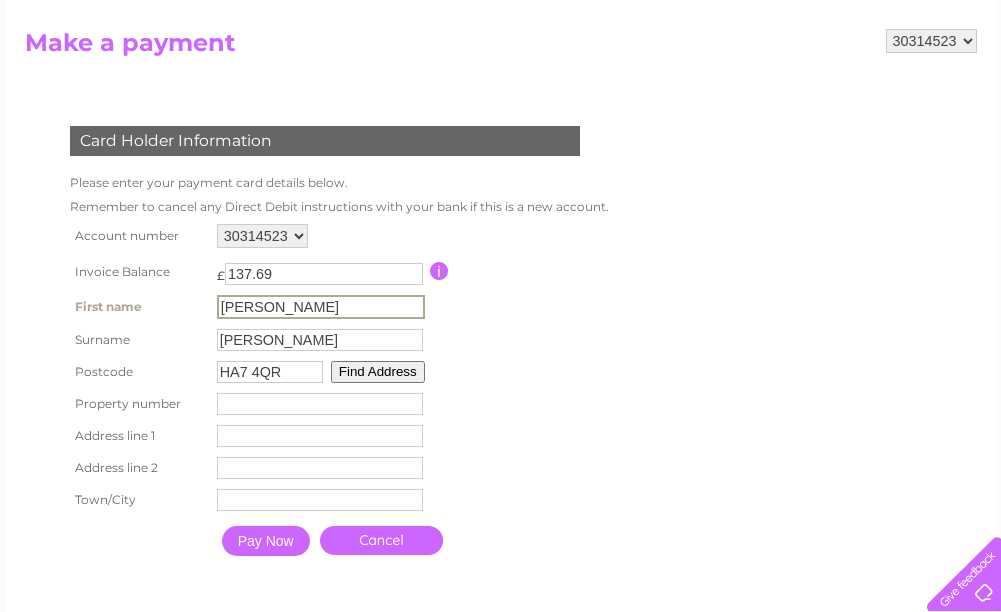 type on "20 Jesmond Way" 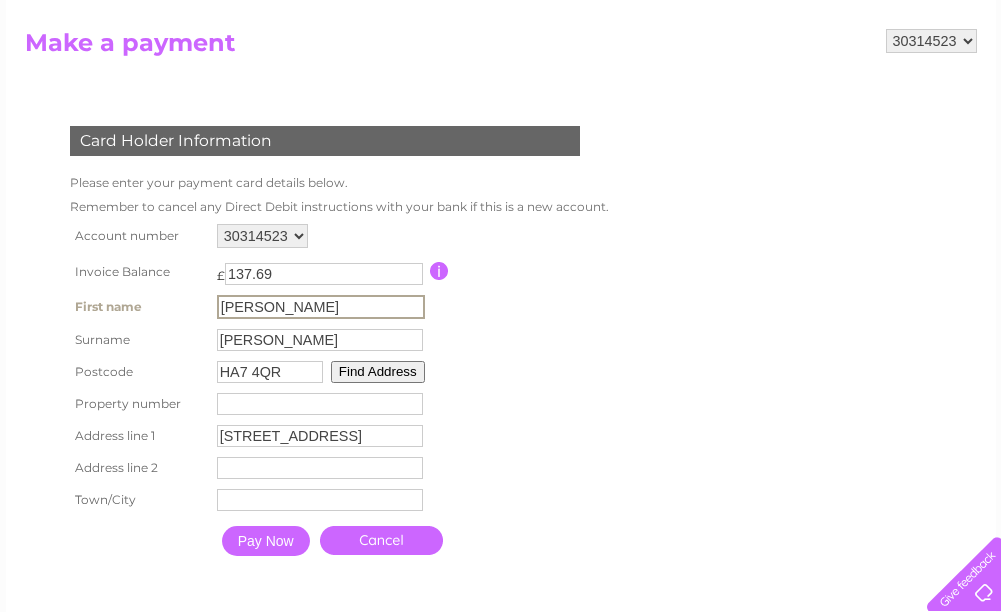 type on "Stanmore" 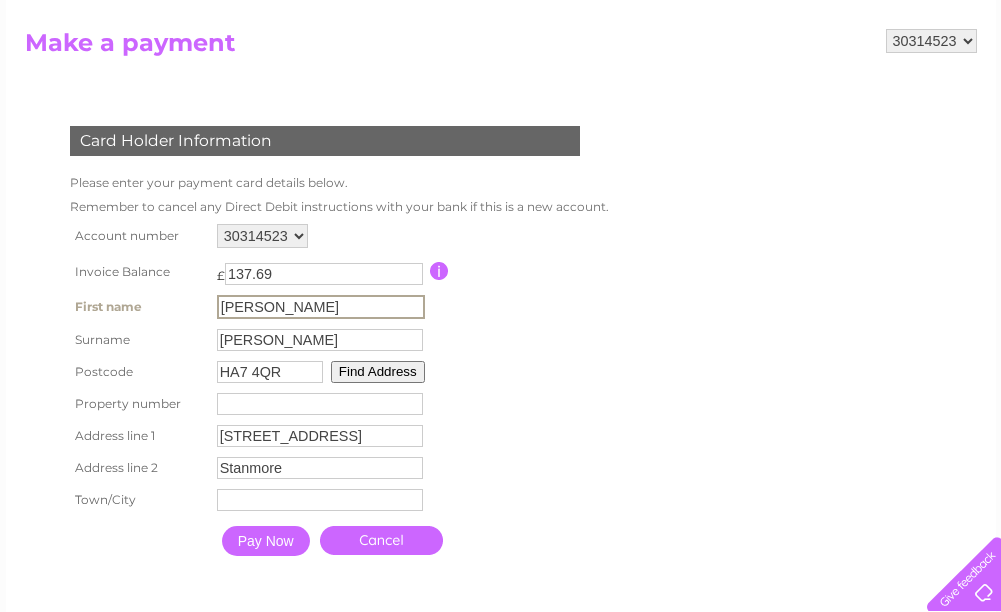 type on "Stanmore" 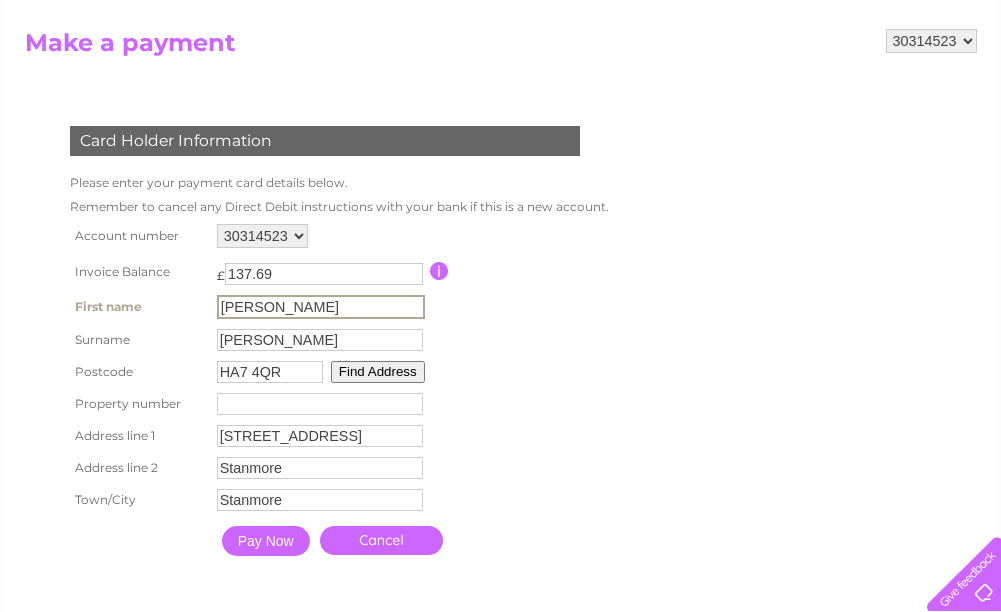 type on "Kantaben" 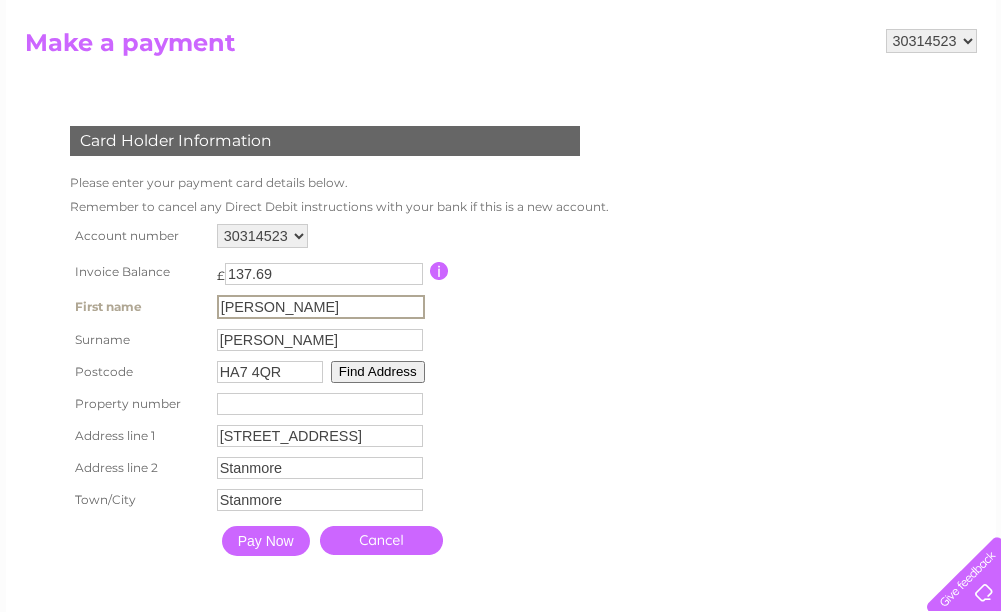 type on "Harishchandra" 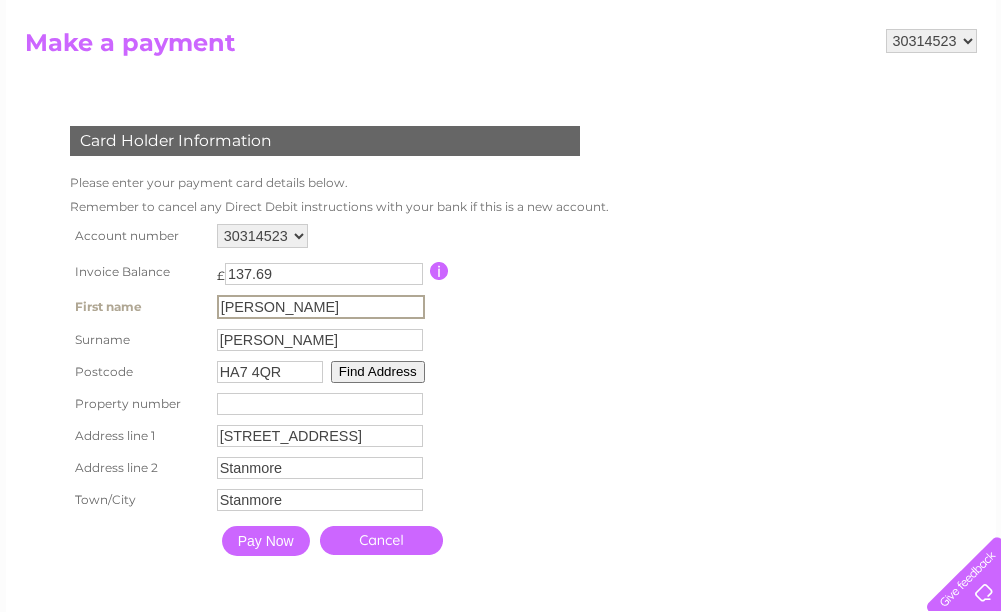 click on "30314523
Make a payment
Card Holder Information
Please enter your payment card details below.
Remember to cancel any Direct Debit instructions with your bank if this is a new account.
Account number 30314523" at bounding box center (501, 317) 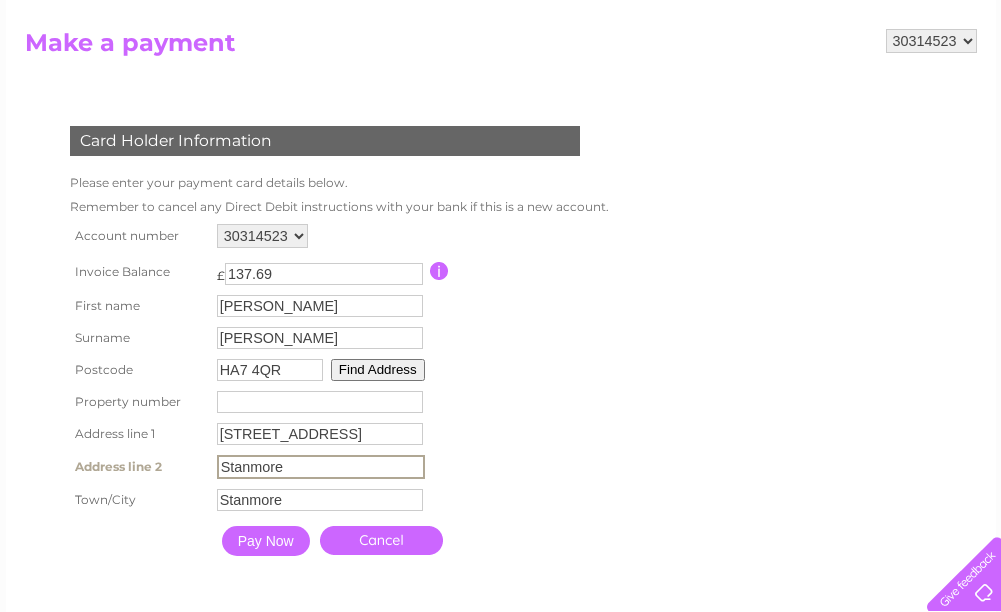 drag, startPoint x: 288, startPoint y: 464, endPoint x: 162, endPoint y: 472, distance: 126.253716 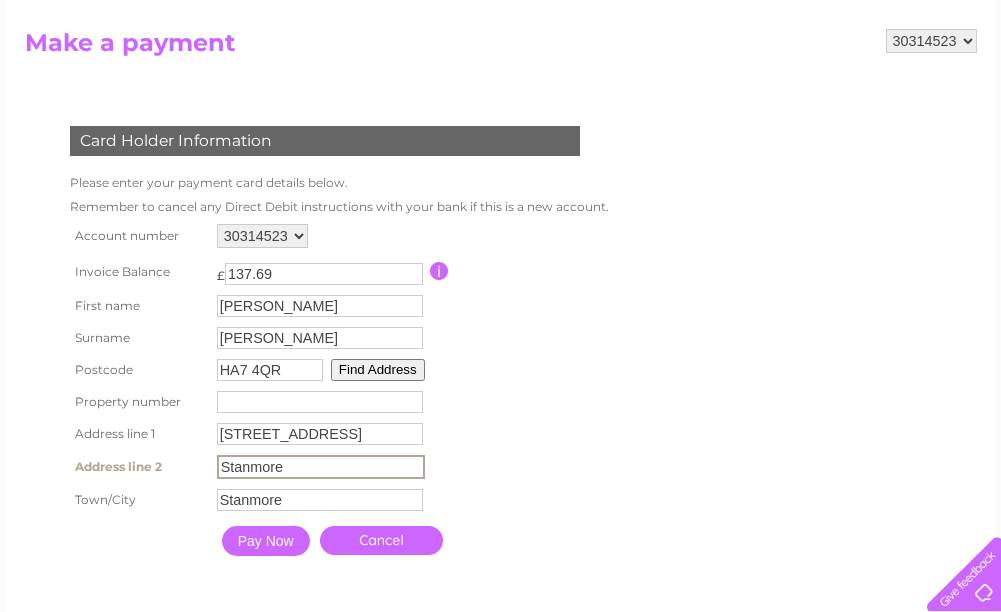 click on "Address line 2
Stanmore
Address Line Two" at bounding box center [337, 467] 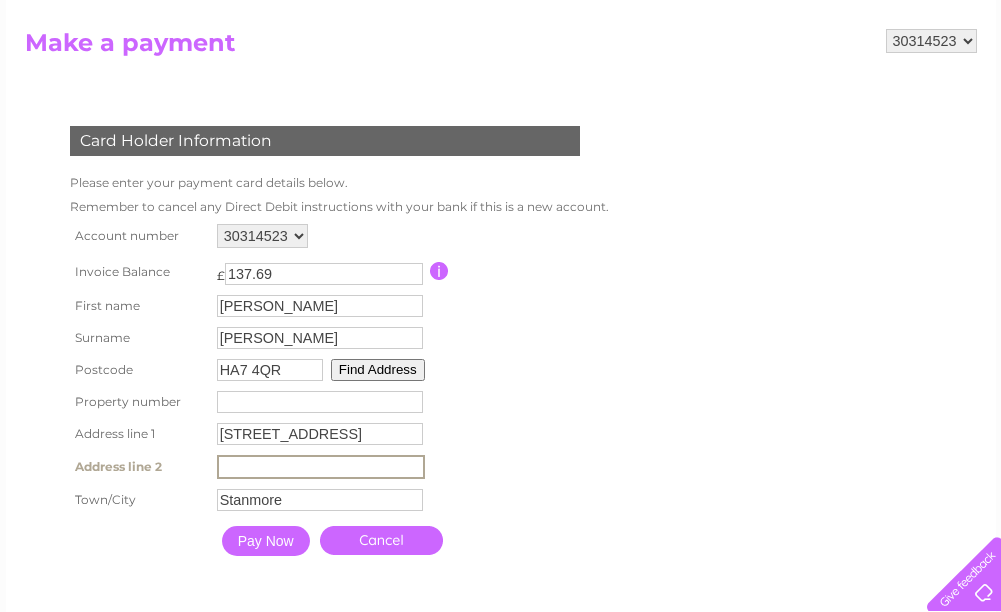 type 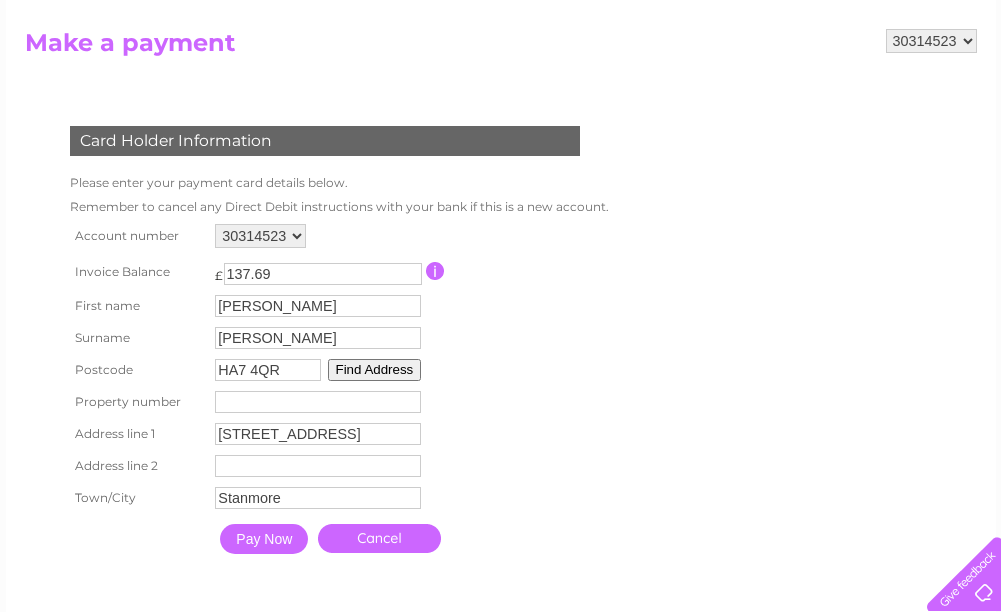 click on "Account number
30314523
Invoice Balance
£
137.69
First name Harishchandra" at bounding box center (335, 391) 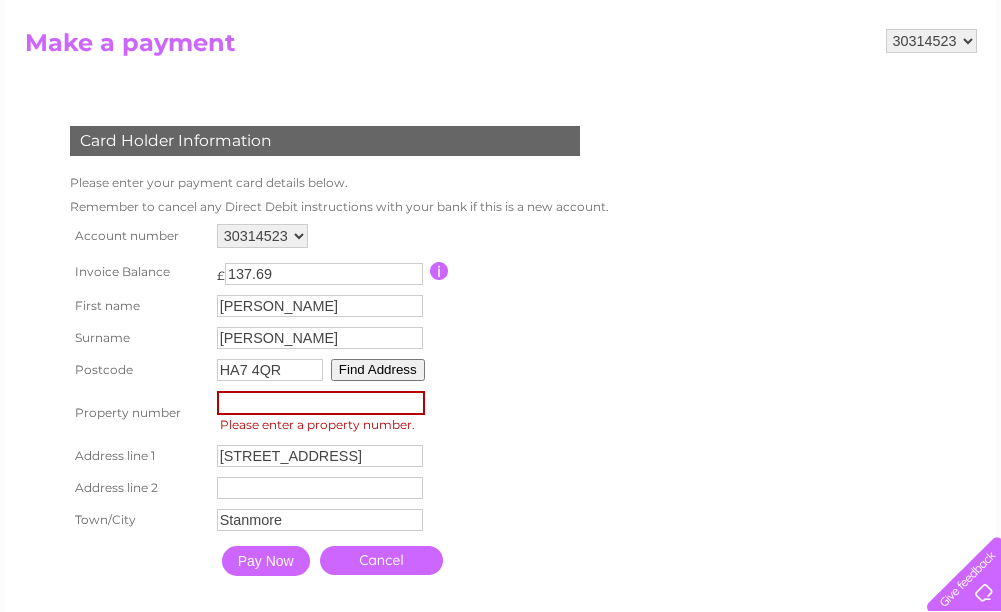 click at bounding box center [321, 403] 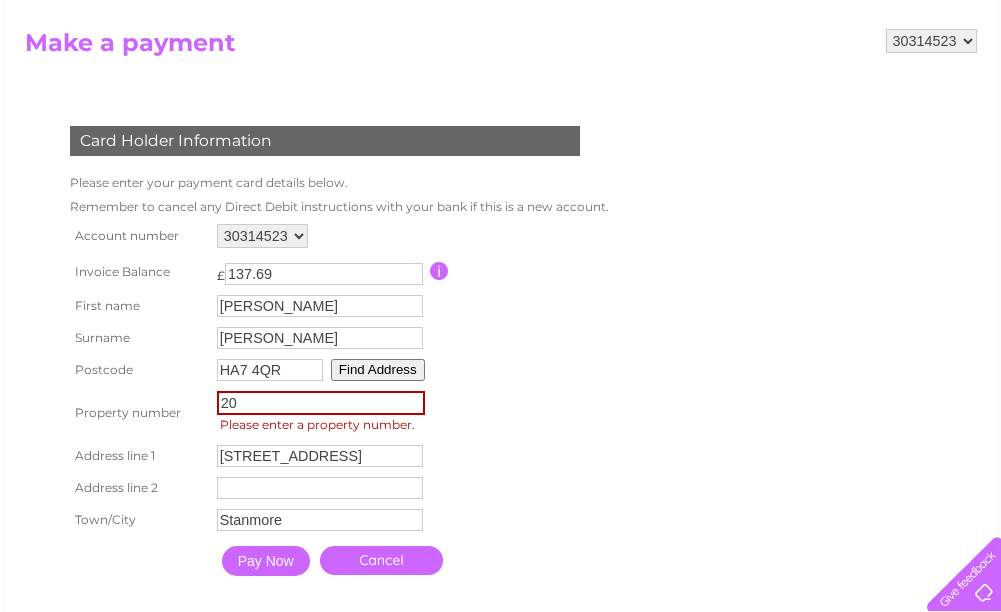 type on "20" 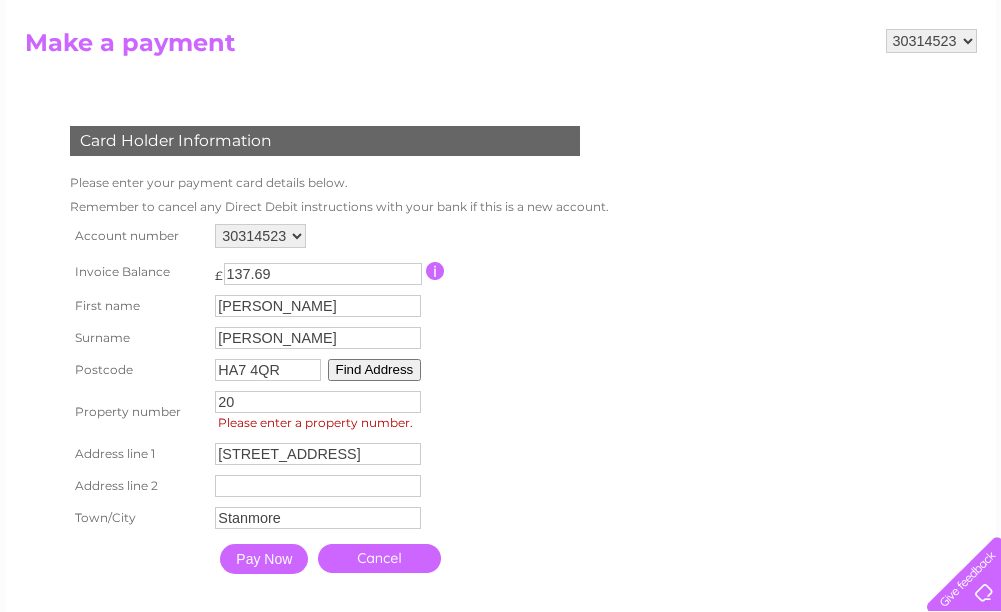 click on "20 Jesmond Way" at bounding box center [318, 454] 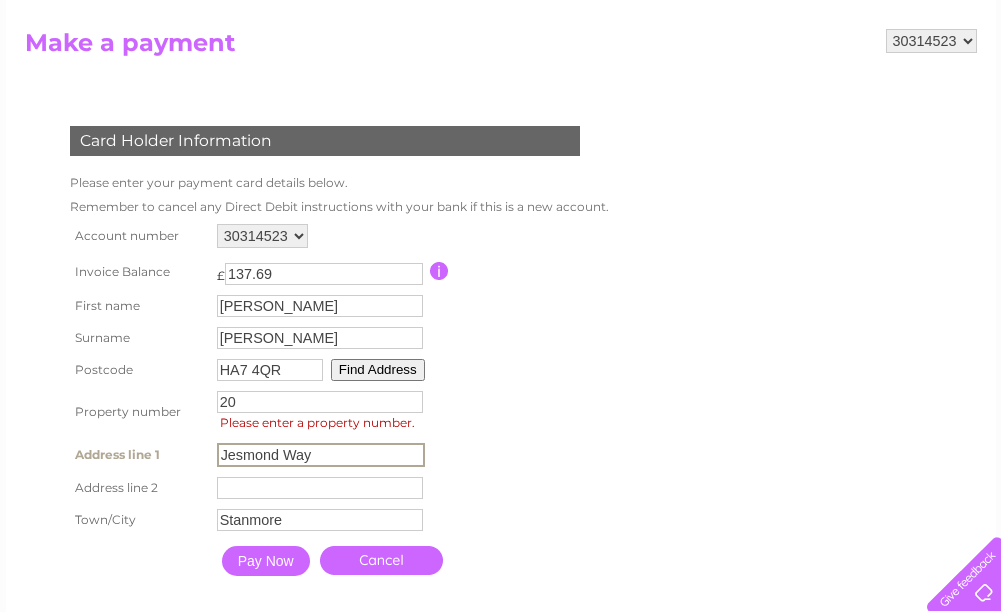 type on "Jesmond Way" 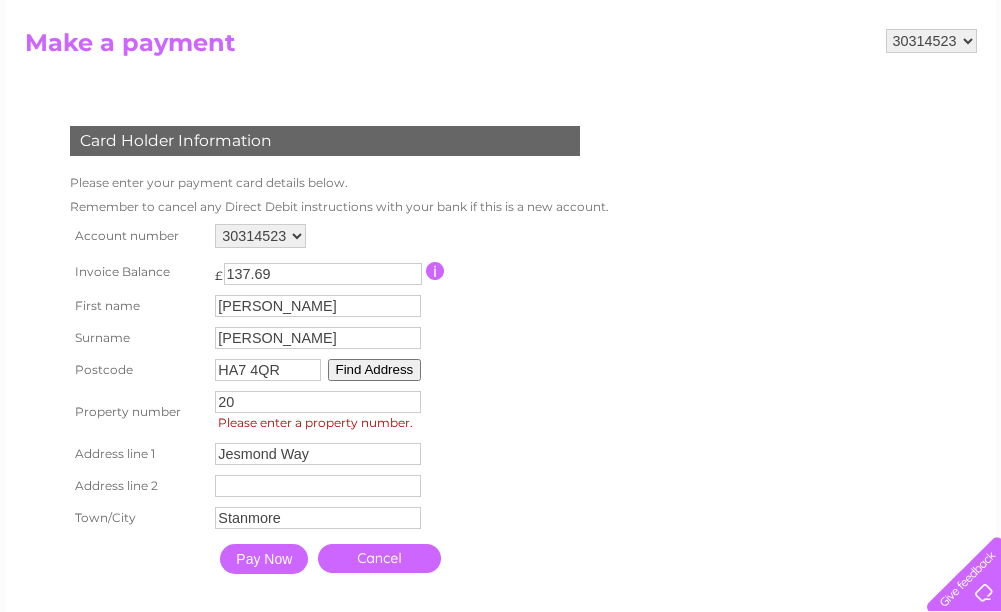 click on "Card Holder Information
Please enter your payment card details below.
Remember to cancel any Direct Debit instructions with your bank if this is a new account.
Account number
30314523
137.69 Shah" at bounding box center [329, 344] 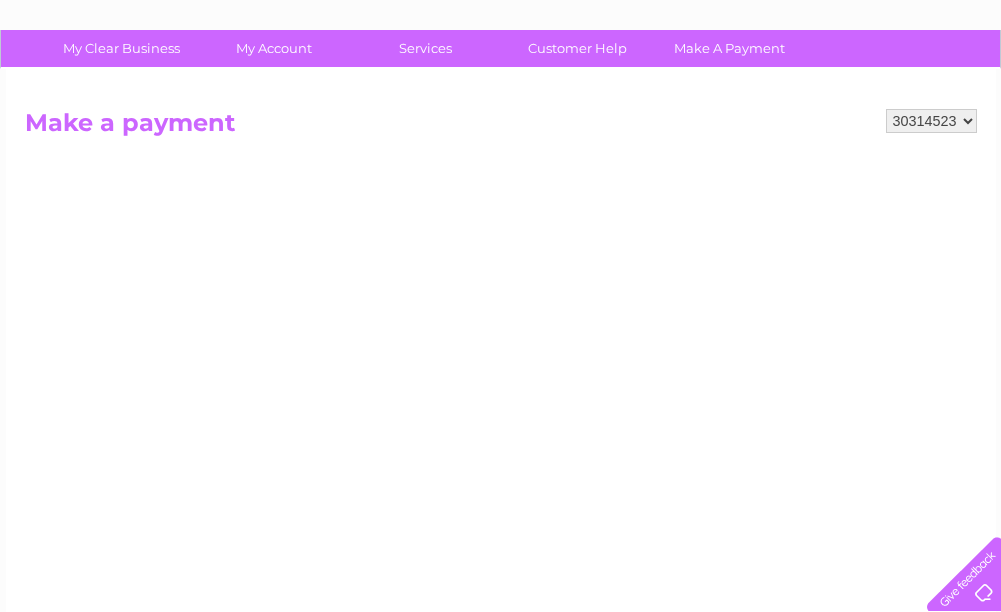 scroll, scrollTop: 0, scrollLeft: 0, axis: both 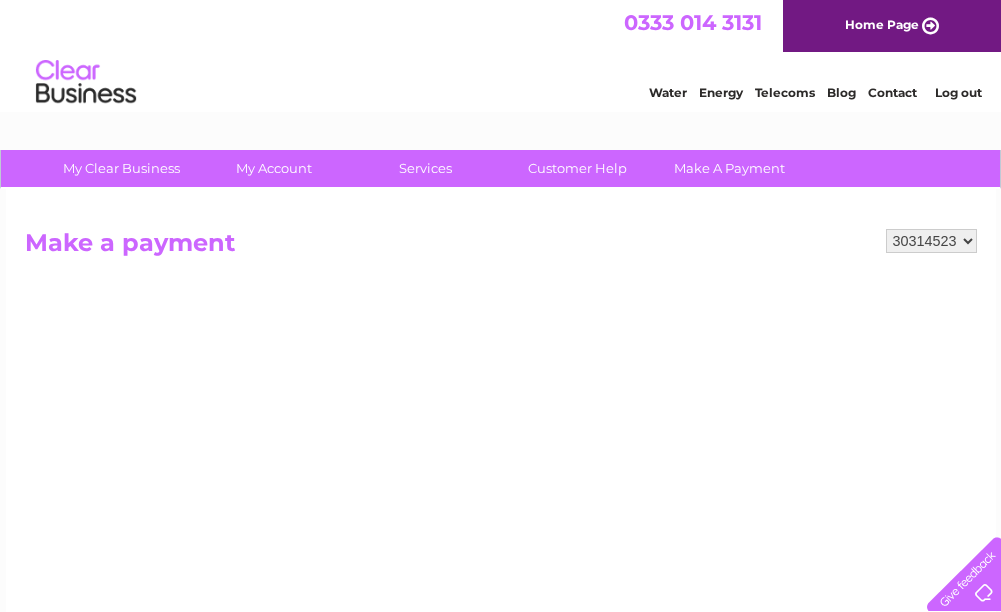 click on "Log out" at bounding box center (958, 92) 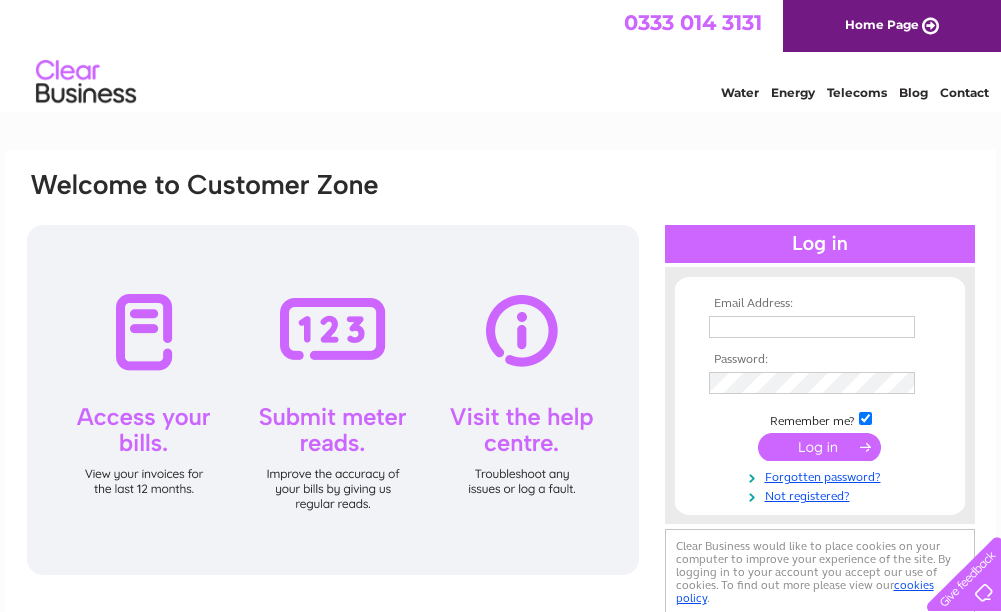 scroll, scrollTop: 0, scrollLeft: 0, axis: both 